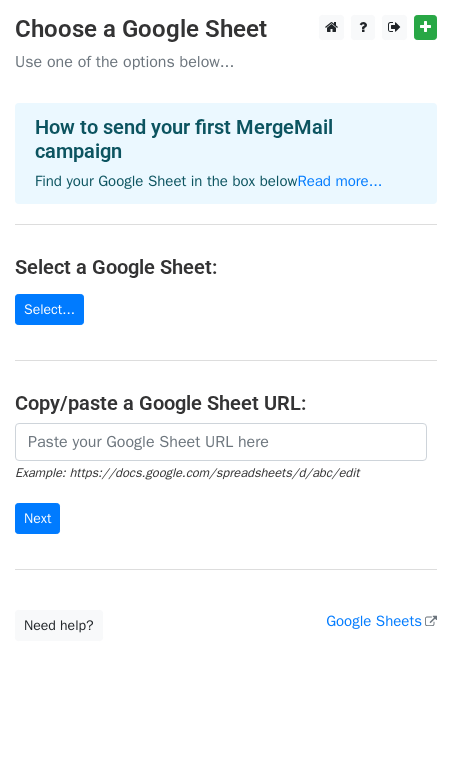scroll, scrollTop: 0, scrollLeft: 0, axis: both 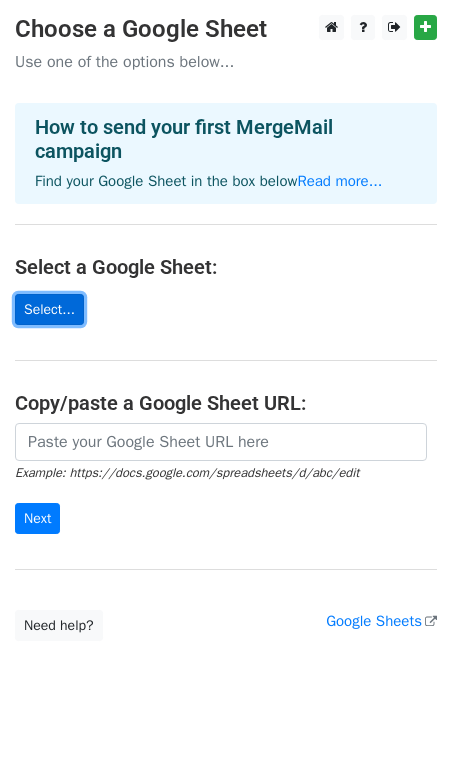 click on "Select..." at bounding box center (49, 309) 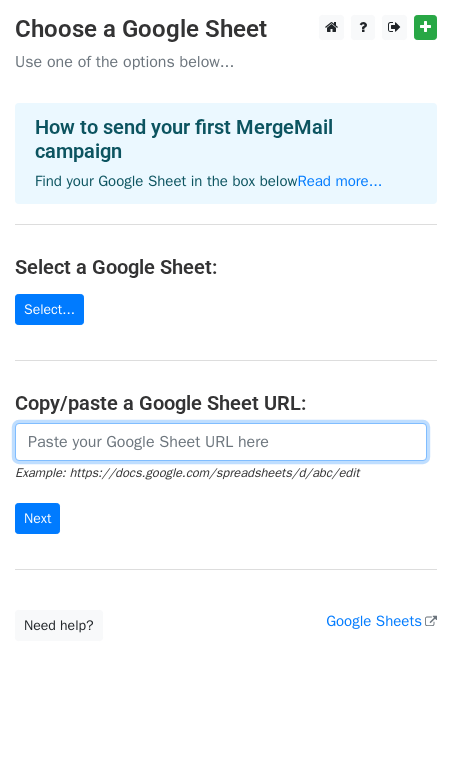 click at bounding box center [221, 442] 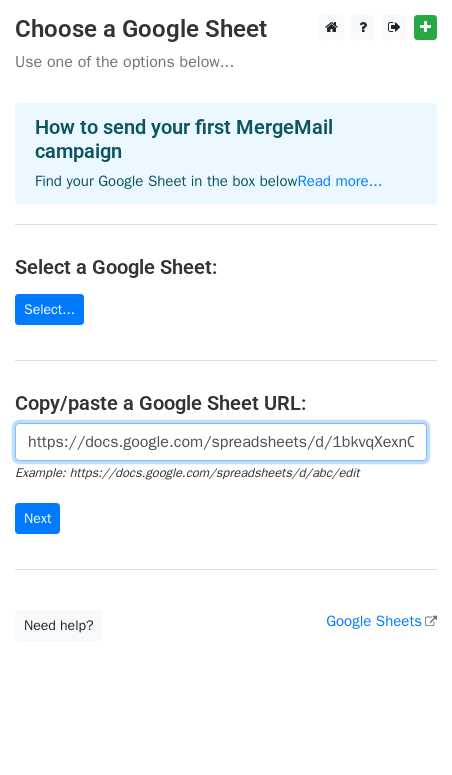 scroll, scrollTop: 0, scrollLeft: 641, axis: horizontal 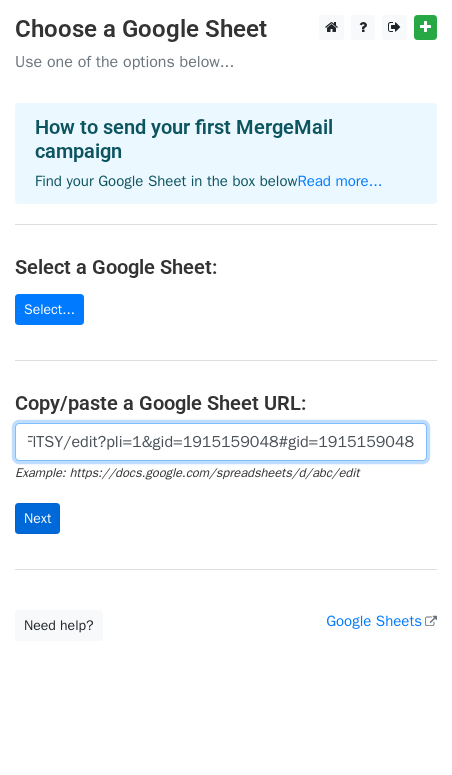 type on "https://docs.google.com/spreadsheets/d/1bkvqXexnOsB6kH34U_JpX9Nn3JGeh9jl5kY8jhFlTSY/edit?pli=1&gid=1915159048#gid=1915159048" 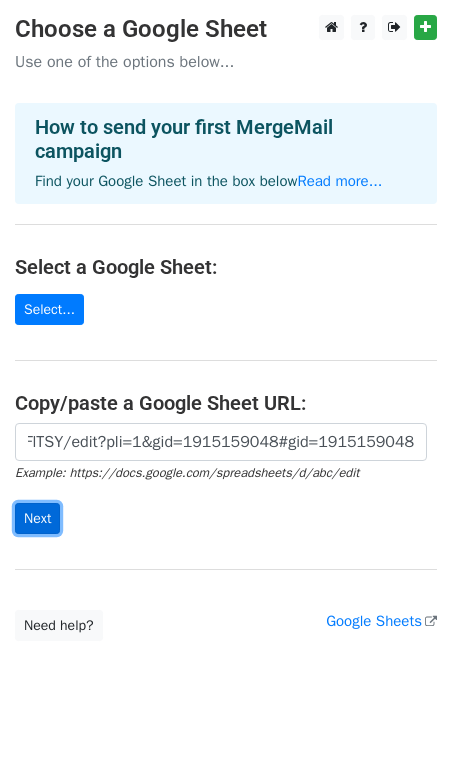click on "Next" at bounding box center (37, 518) 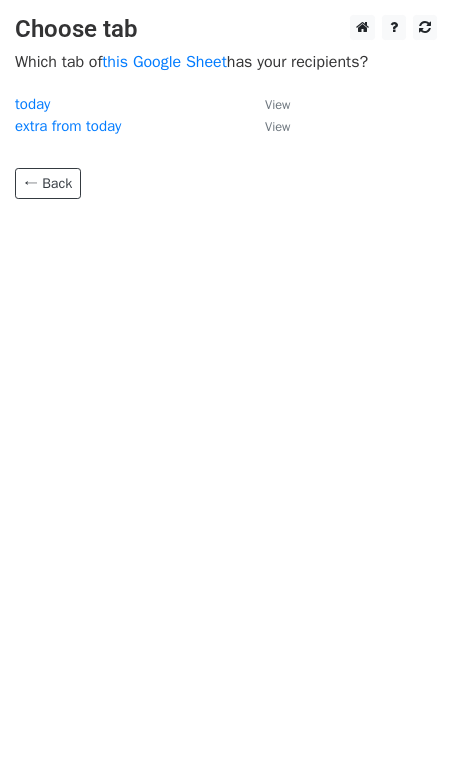 scroll, scrollTop: 0, scrollLeft: 0, axis: both 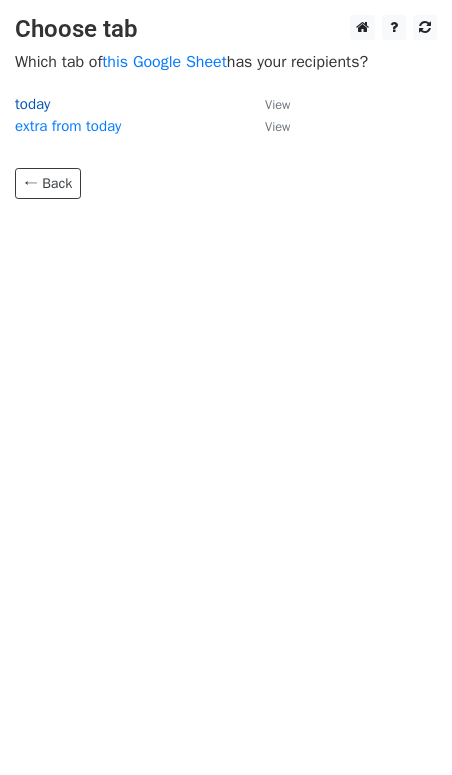 click on "today" at bounding box center [32, 104] 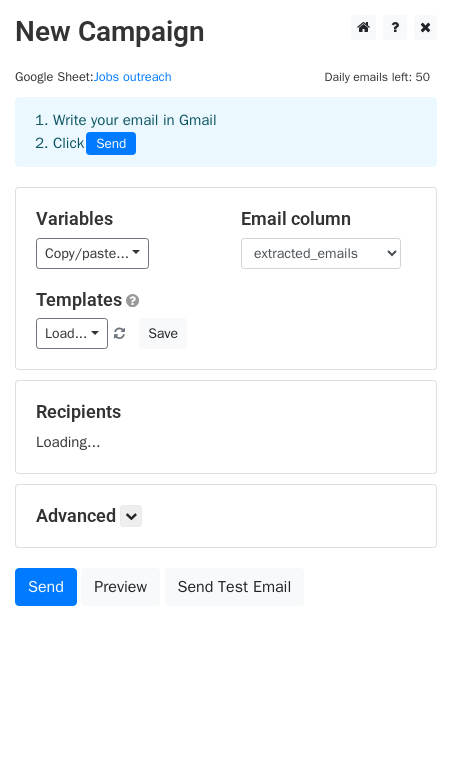 scroll, scrollTop: 0, scrollLeft: 0, axis: both 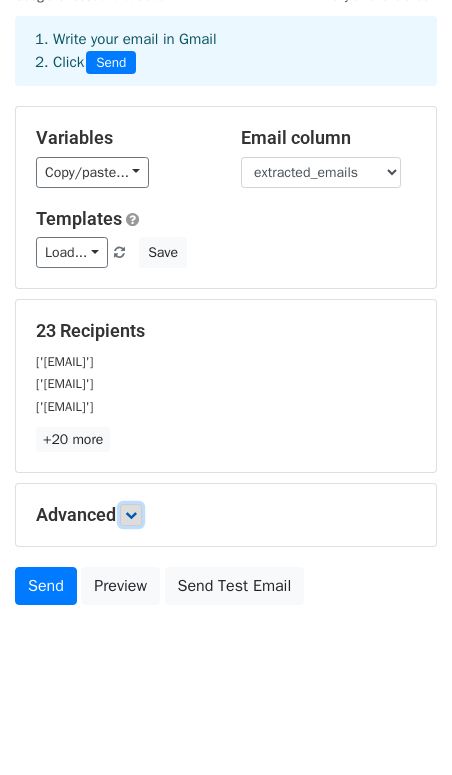 click at bounding box center (131, 515) 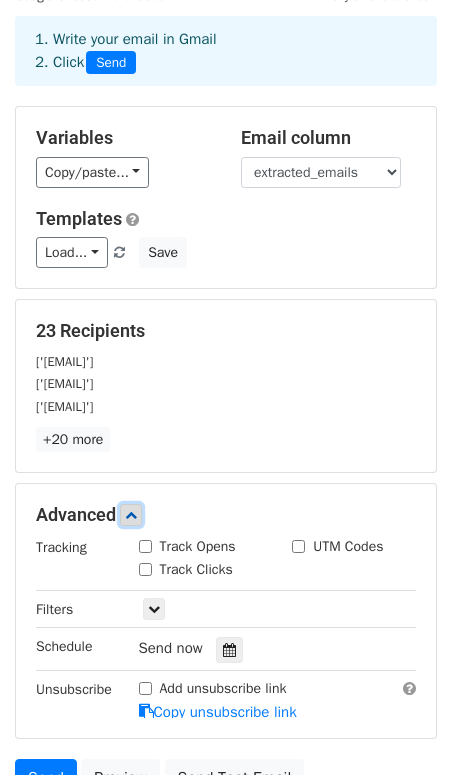scroll, scrollTop: 277, scrollLeft: 0, axis: vertical 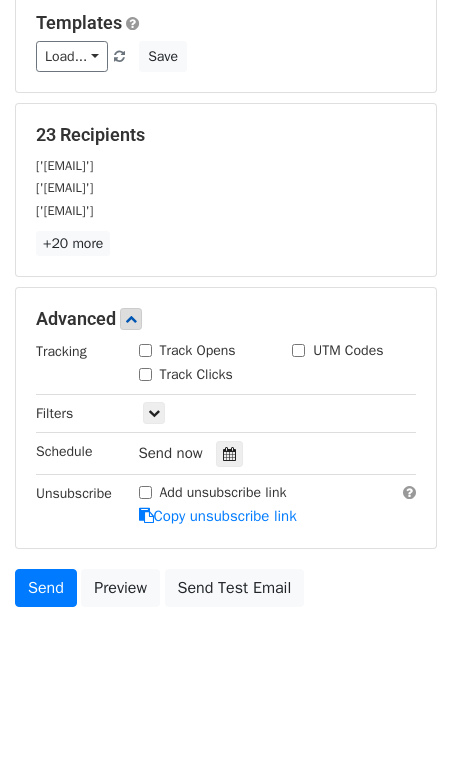 click on "Track Clicks" at bounding box center [145, 374] 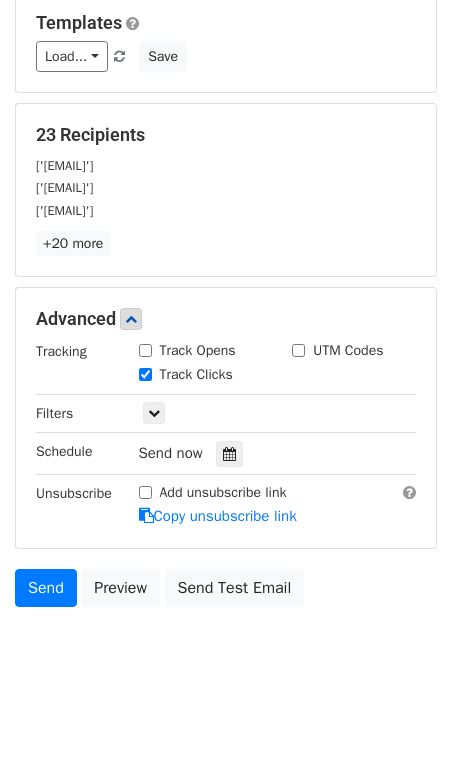 click on "Track Opens" at bounding box center [145, 350] 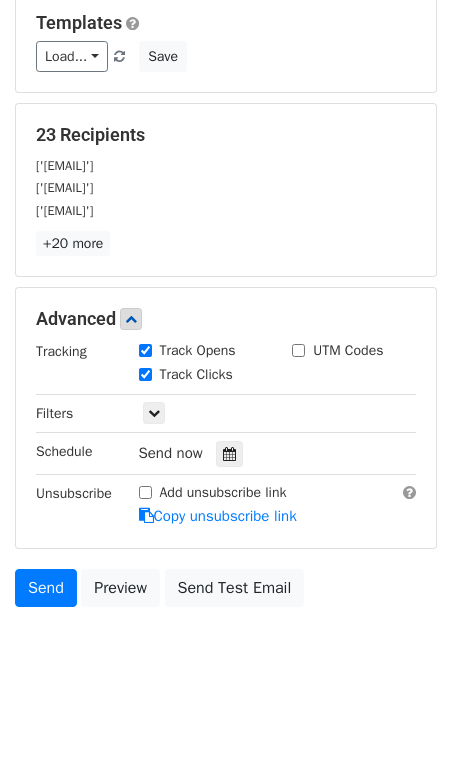 click on "UTM Codes" at bounding box center [298, 350] 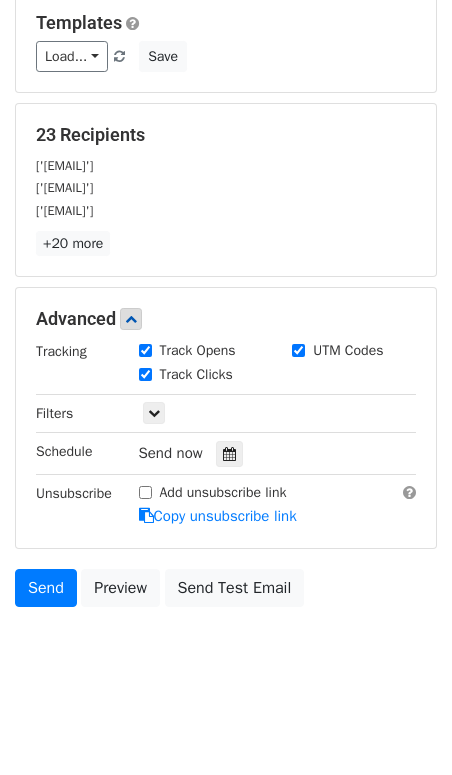 click on "Add unsubscribe link" at bounding box center [213, 492] 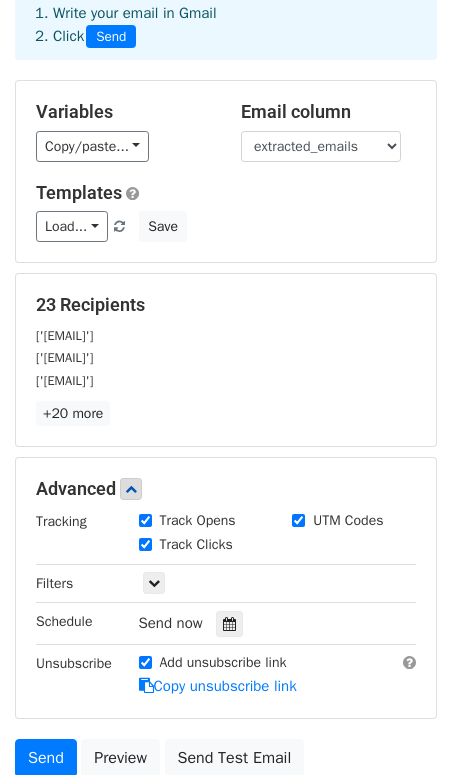 scroll, scrollTop: 0, scrollLeft: 0, axis: both 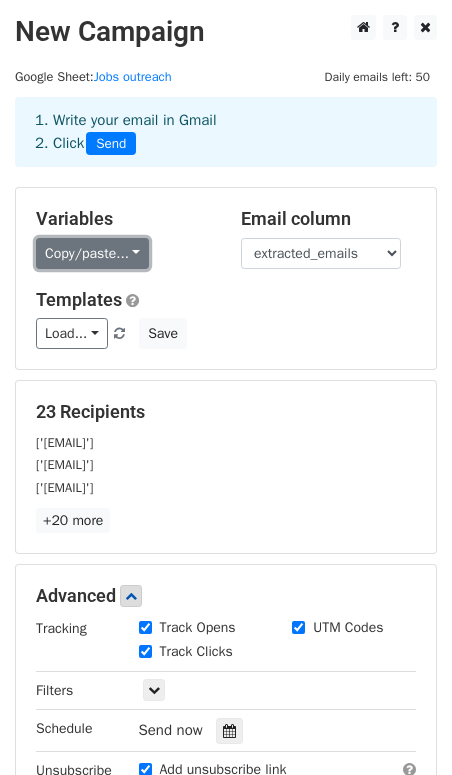 click on "Copy/paste..." at bounding box center [92, 253] 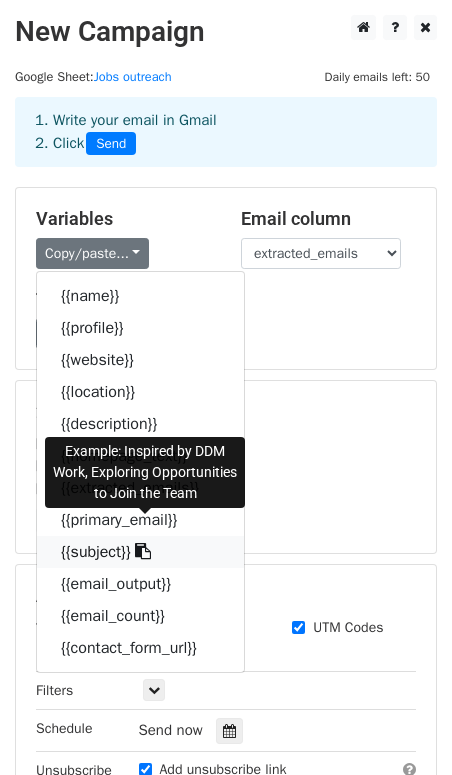 click on "{{subject}}" at bounding box center (140, 552) 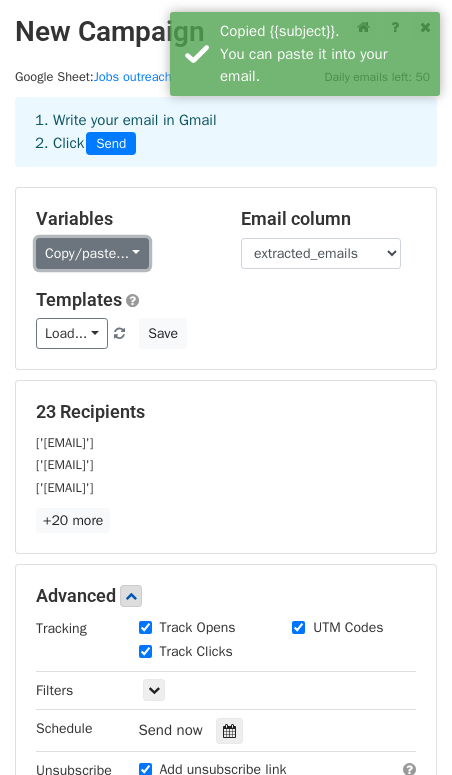 click on "Copy/paste..." at bounding box center (92, 253) 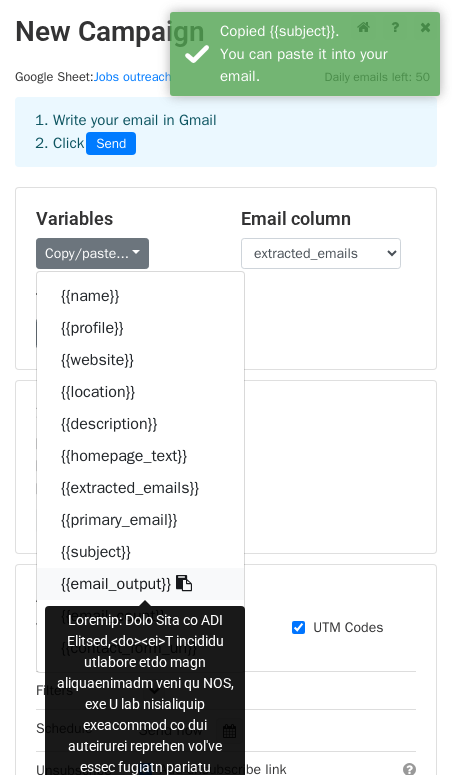click on "{{email_output}}" at bounding box center [140, 584] 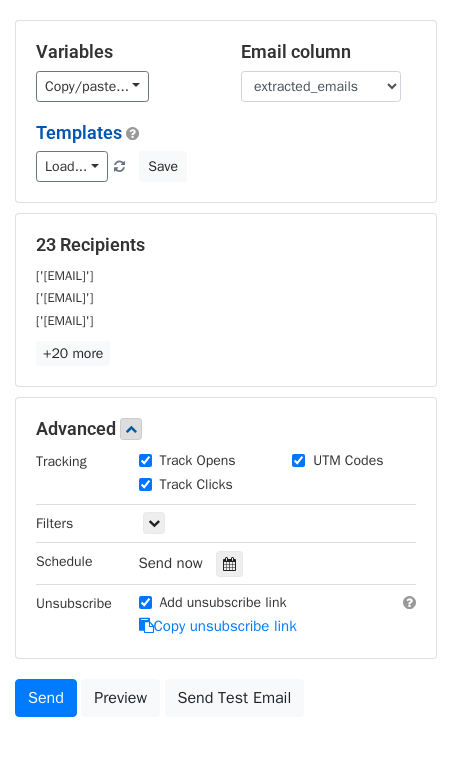 scroll, scrollTop: 277, scrollLeft: 0, axis: vertical 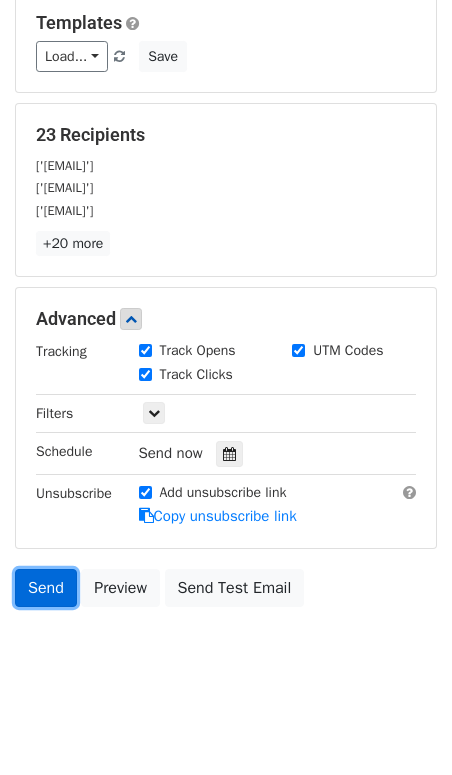 click on "Send" at bounding box center (46, 588) 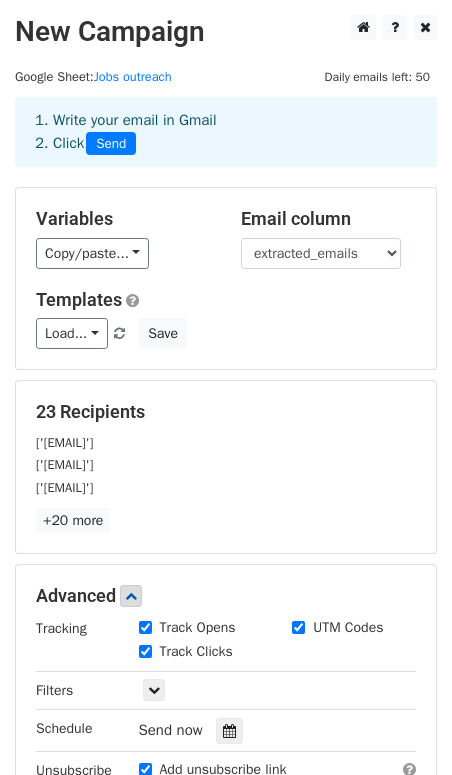 scroll, scrollTop: 277, scrollLeft: 0, axis: vertical 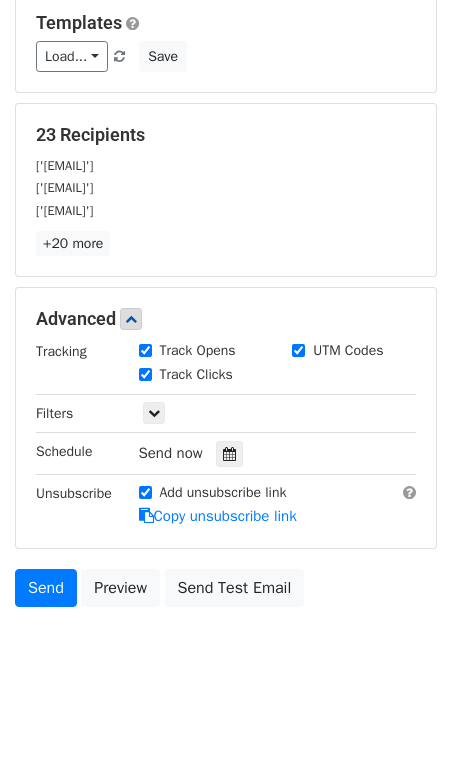 click on "Add unsubscribe link" at bounding box center [145, 492] 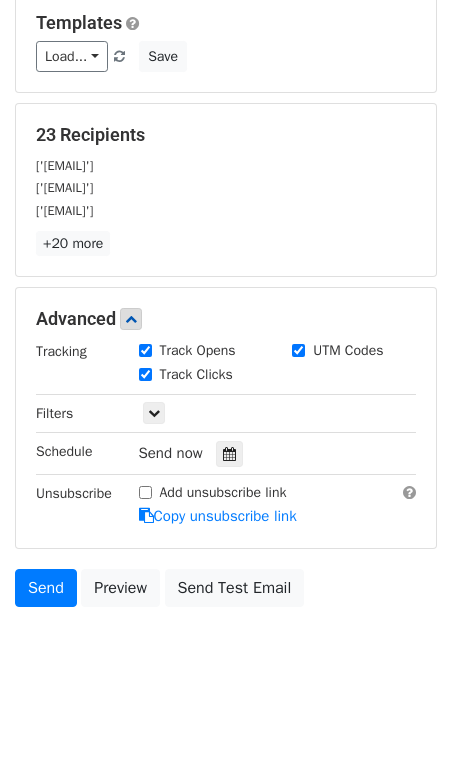 click on "Add unsubscribe link" at bounding box center [145, 492] 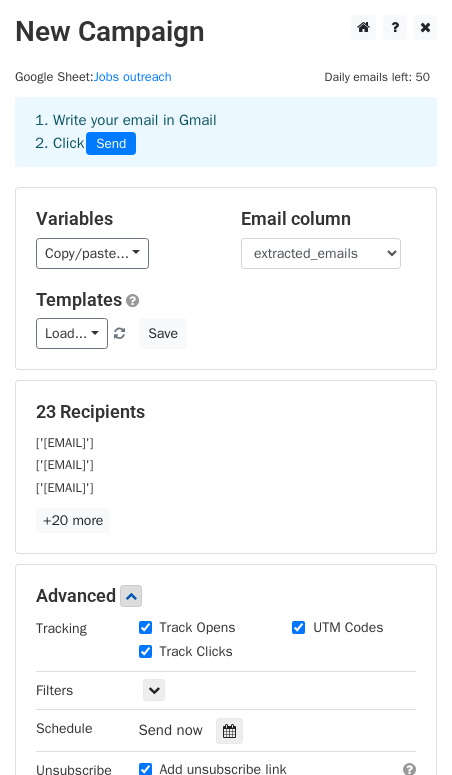 scroll, scrollTop: 9, scrollLeft: 0, axis: vertical 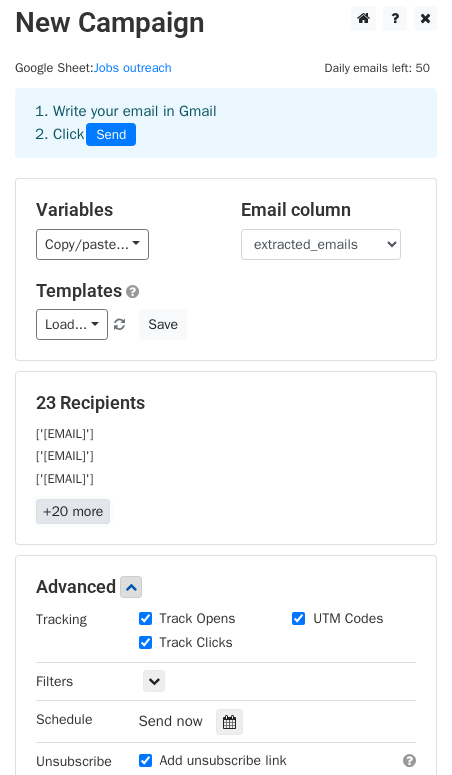 click on "+20 more" at bounding box center (73, 511) 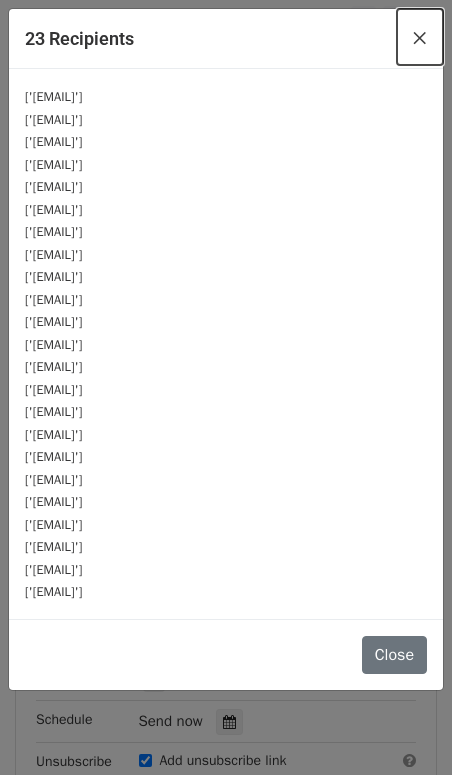 click on "×" at bounding box center [420, 37] 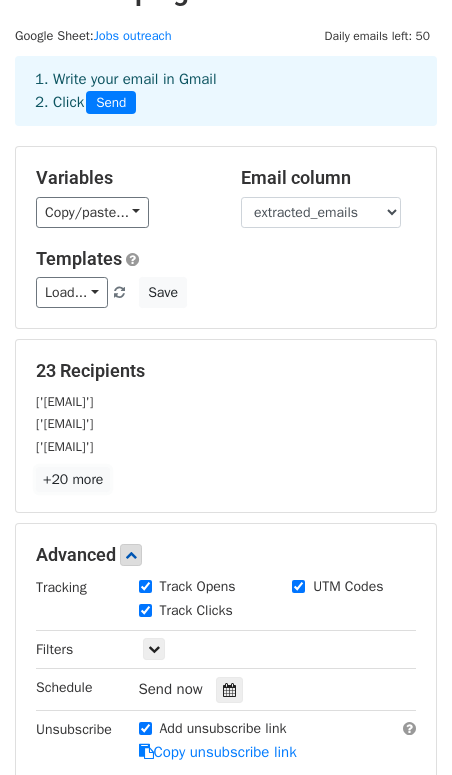 scroll, scrollTop: 45, scrollLeft: 0, axis: vertical 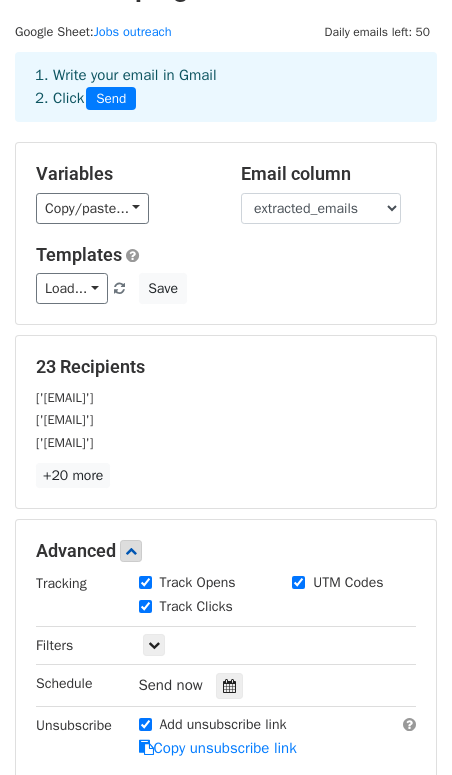 click on "23 Recipients
['contact@ddm.ro']
['hello@solcode.net']
['marketing@raspberryitservices.com']
+20 more
23 Recipients
×
['contact@ddm.ro']
['hello@solcode.net']
['marketing@raspberryitservices.com']
['info@web-solution.bg']
['hello@threedark.com']
['info@seoandwebservice.com']
['info@digitalmarketing360.com']
['info@johnnysdigital.com']
['info@webcanopystudio.com']
['hello@robusmarketing.com']
['hello@languageloop.io']
['hello@digitaltokri.com']
['hello@kyrossolution.com']
['info@seo360digitalmarketing.com']
['office@slvdesign.com']
['info@nycseopro.com']
['admin@justsstdesigns.com']
['contact@atriawebsolutions.com']
['mayank@thewebsitetimes.com']
['hello@searchmodifiers.com']
['kapil.sharma@techsharma.com']
['hello@limonagaci.com']
['info@exaalgia.co.in']
Close" at bounding box center [226, 422] 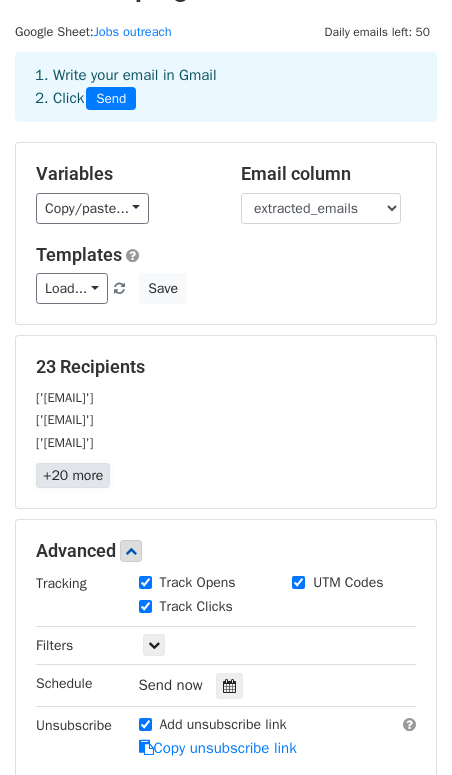 click on "+20 more" at bounding box center (73, 475) 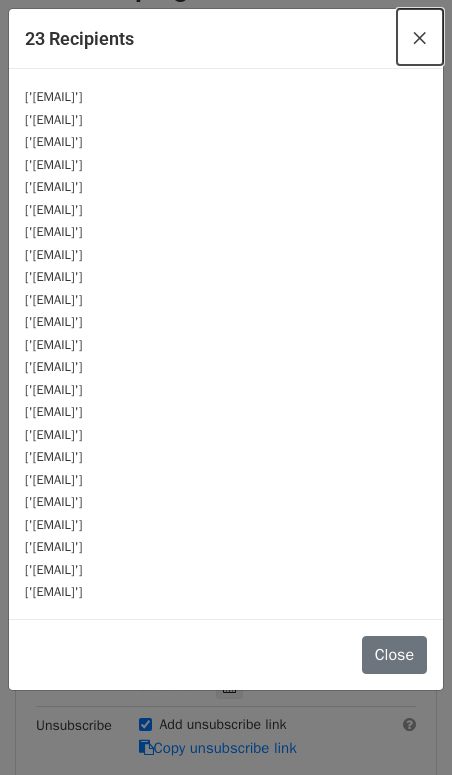 click on "×" at bounding box center [420, 37] 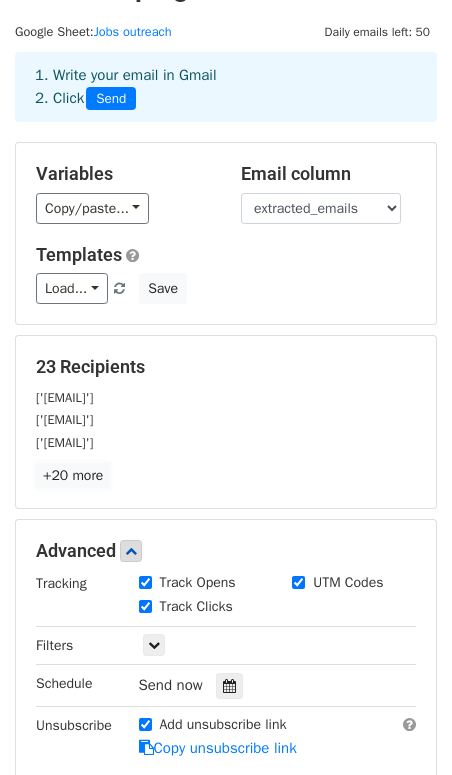 scroll, scrollTop: 36, scrollLeft: 0, axis: vertical 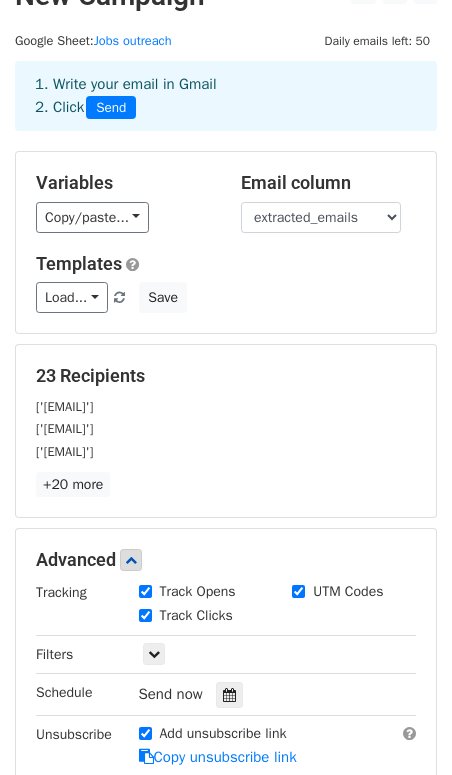 click on "23 Recipients" at bounding box center [226, 376] 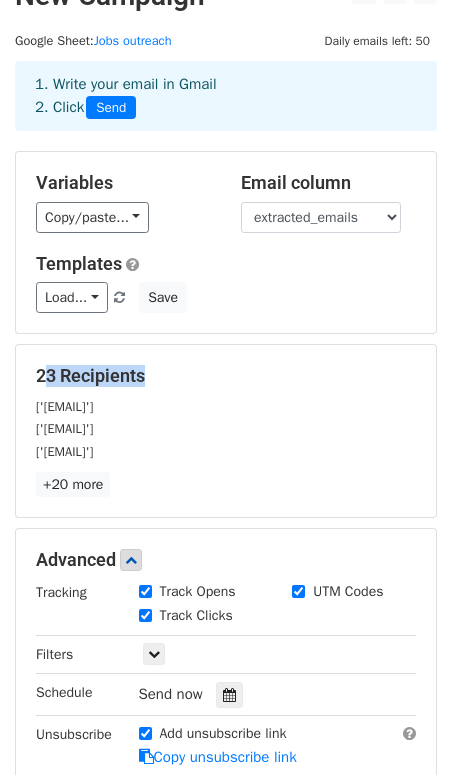 click on "23 Recipients" at bounding box center (226, 376) 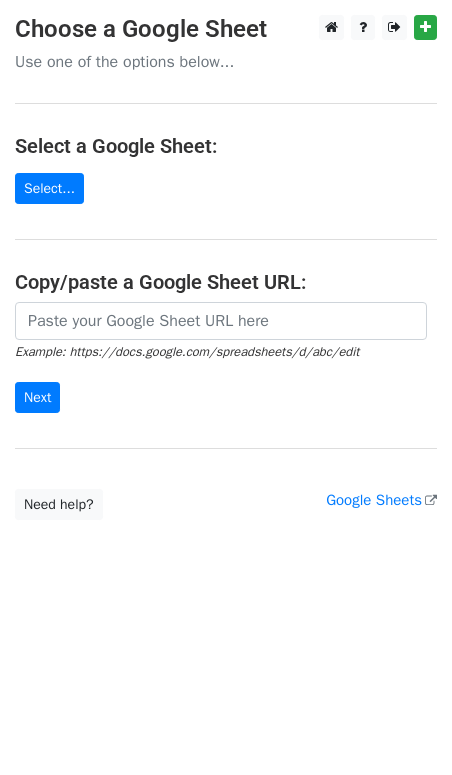 scroll, scrollTop: 0, scrollLeft: 0, axis: both 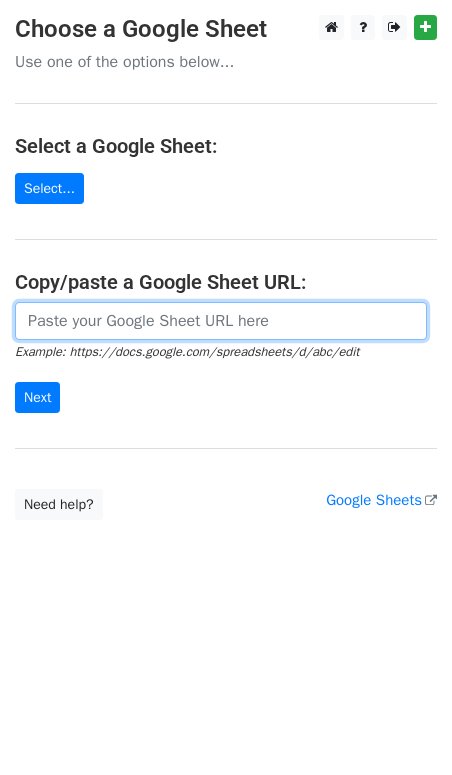 click at bounding box center [221, 321] 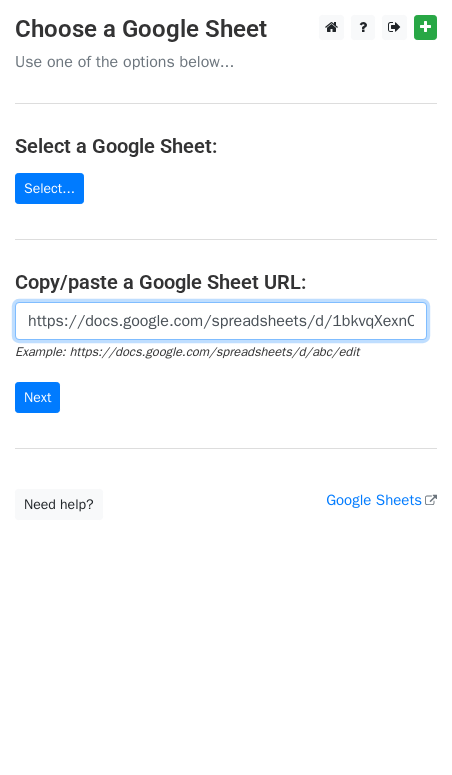 scroll, scrollTop: 0, scrollLeft: 641, axis: horizontal 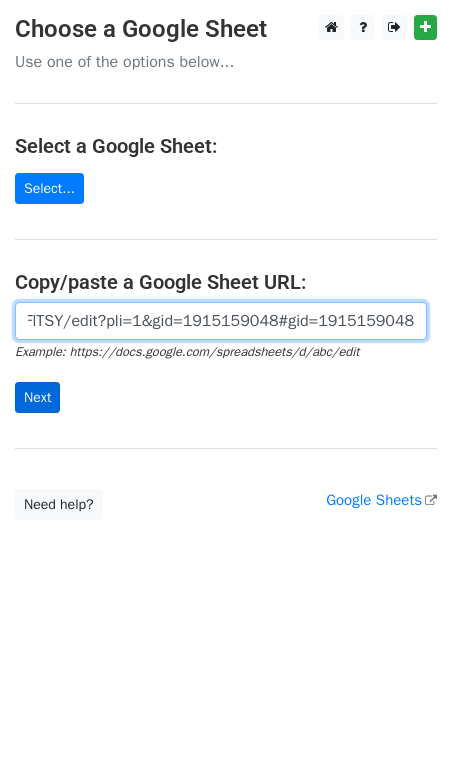 type on "https://docs.google.com/spreadsheets/d/1bkvqXexnOsB6kH34U_JpX9Nn3JGeh9jl5kY8jhFlTSY/edit?pli=1&gid=1915159048#gid=1915159048" 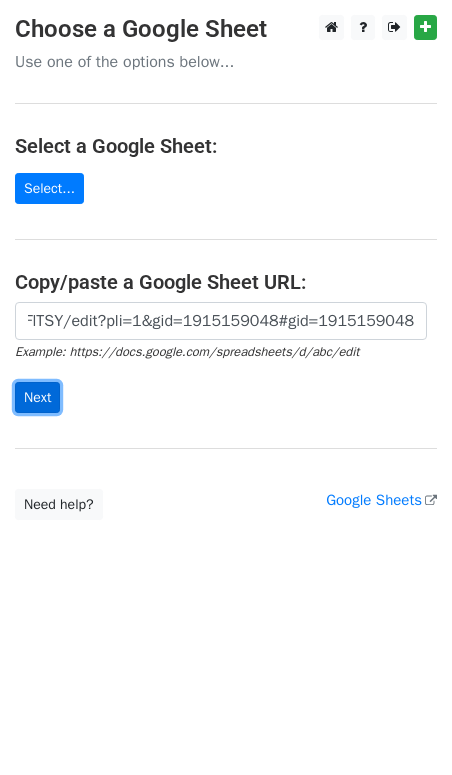 click on "Next" at bounding box center [37, 397] 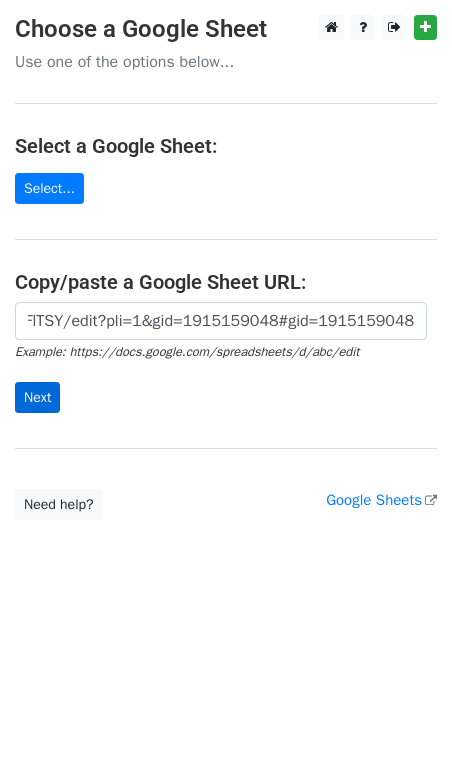 scroll, scrollTop: 0, scrollLeft: 0, axis: both 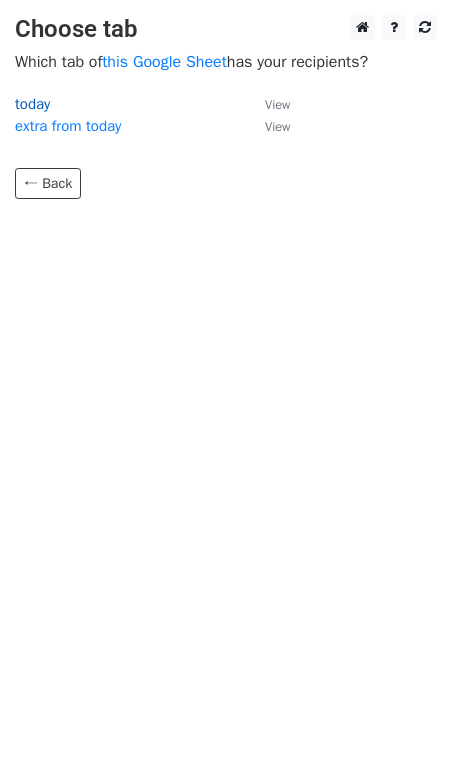 click on "today" at bounding box center [32, 104] 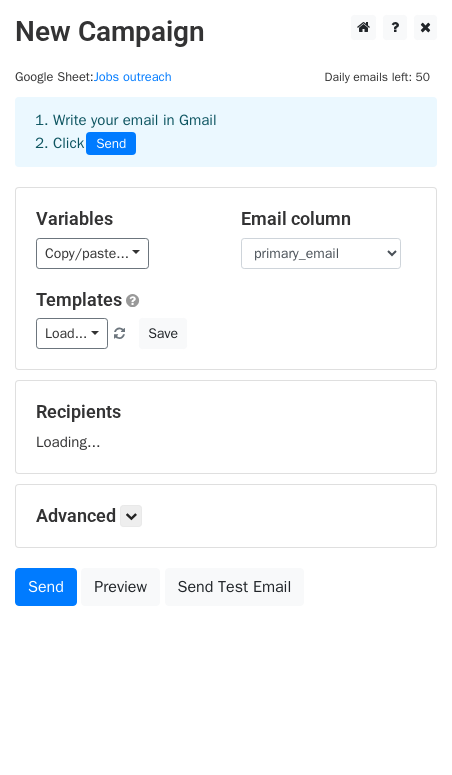 scroll, scrollTop: 0, scrollLeft: 0, axis: both 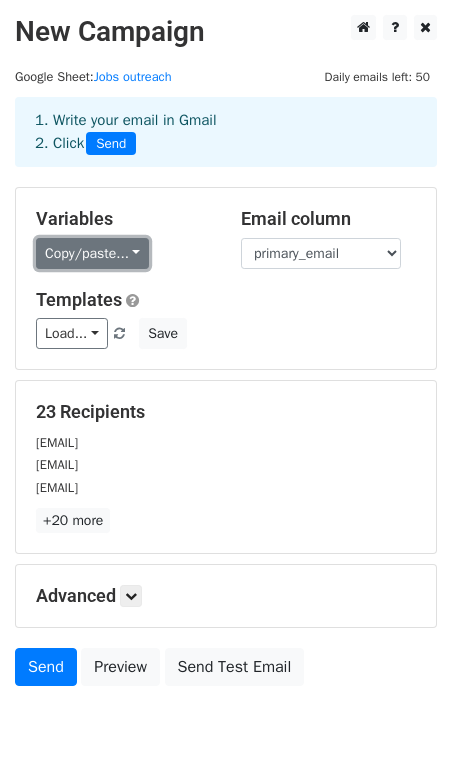 click on "Copy/paste..." at bounding box center [92, 253] 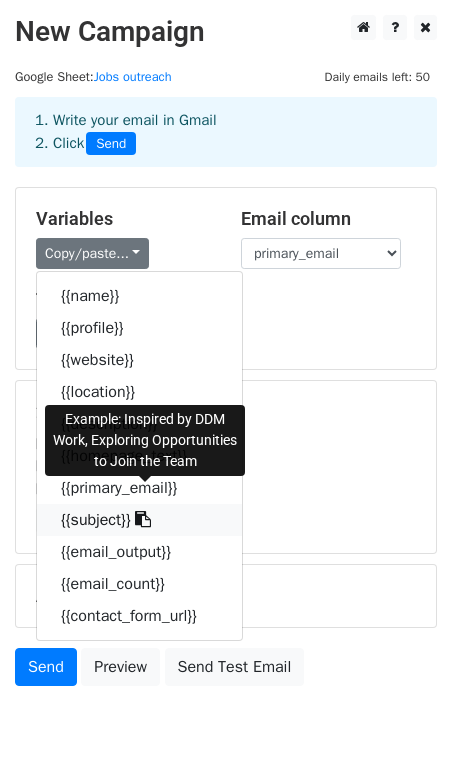 click on "{{subject}}" at bounding box center (139, 520) 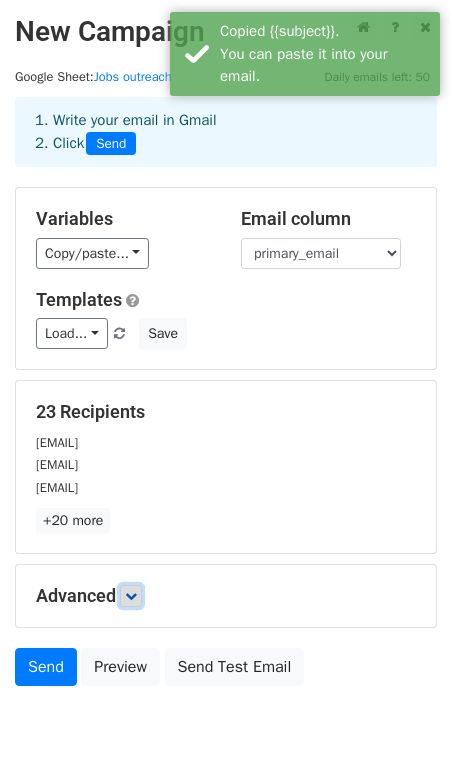 click at bounding box center (131, 596) 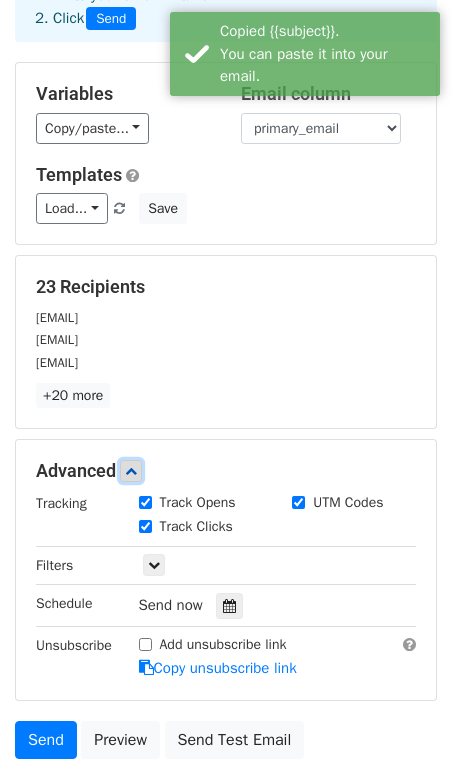 scroll, scrollTop: 277, scrollLeft: 0, axis: vertical 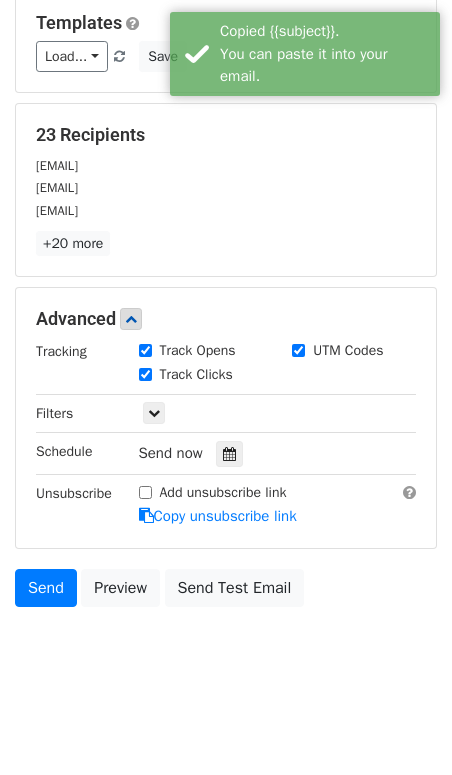 click on "Add unsubscribe link" at bounding box center (145, 492) 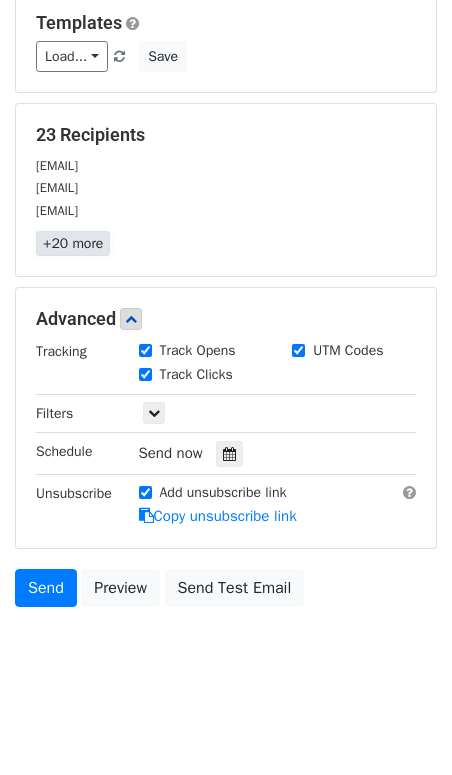 click on "+20 more" at bounding box center [73, 243] 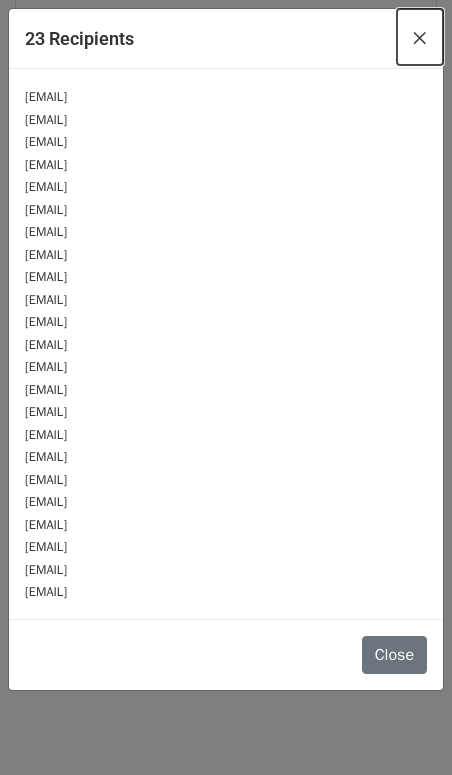 click on "×" at bounding box center [420, 37] 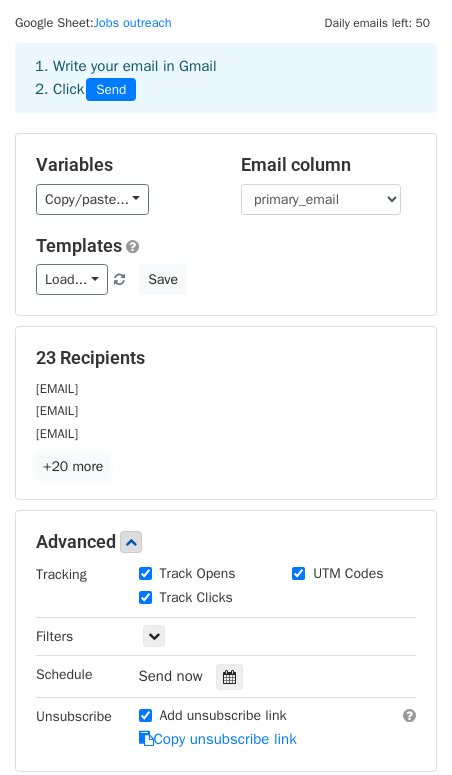 scroll, scrollTop: 2, scrollLeft: 0, axis: vertical 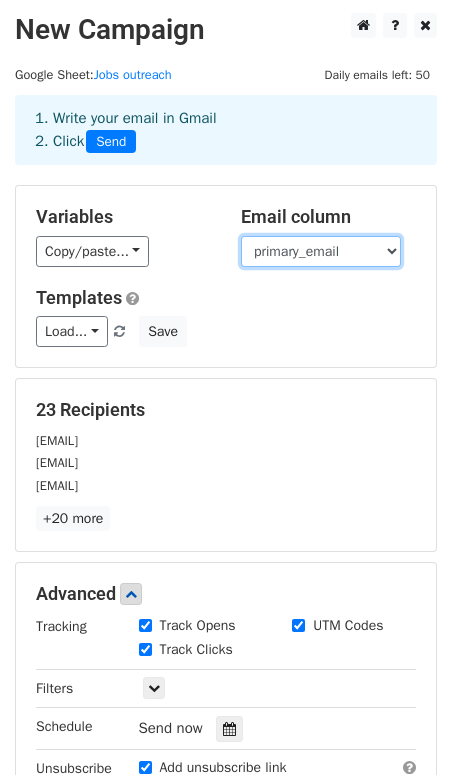 click on "name
profile
website
location
description
homepage_text
primary_email
subject
email_output
email_count
contact_form_url" at bounding box center (321, 251) 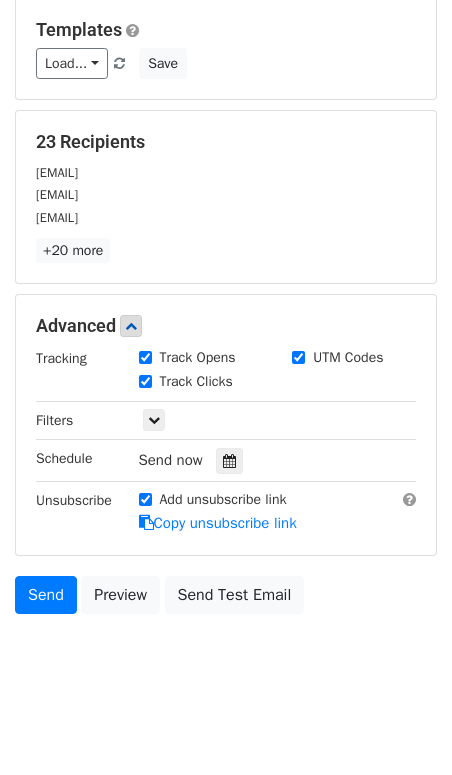 scroll, scrollTop: 84, scrollLeft: 0, axis: vertical 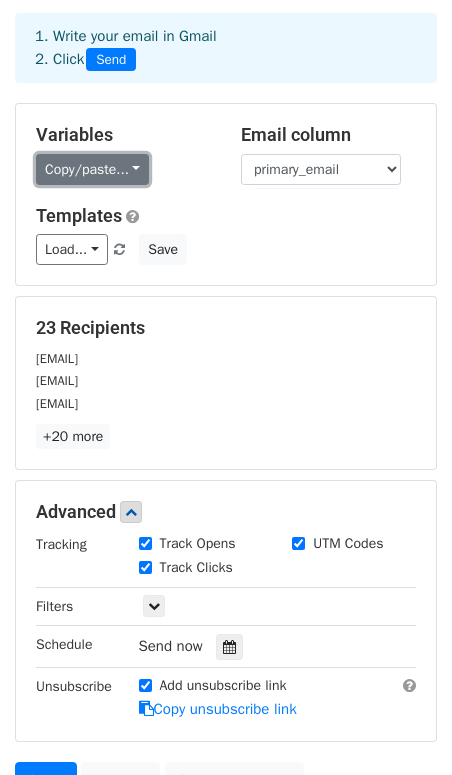 click on "Copy/paste..." at bounding box center (92, 169) 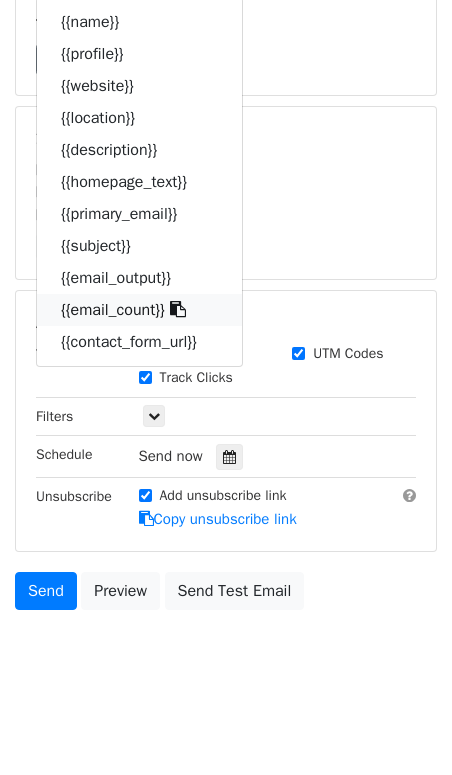 scroll, scrollTop: 277, scrollLeft: 0, axis: vertical 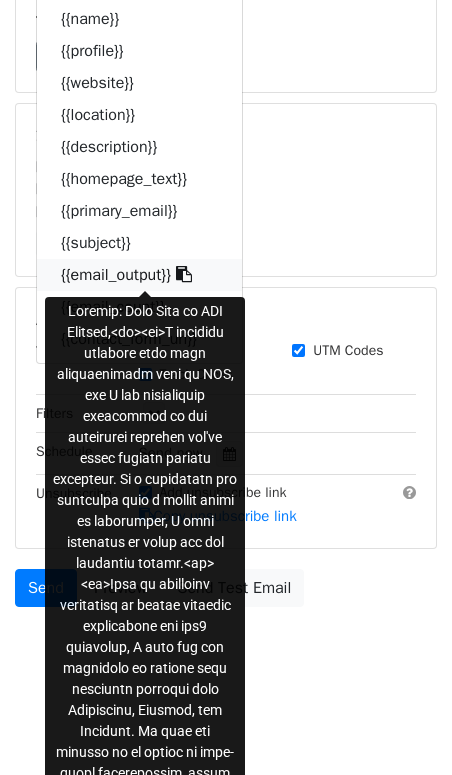 click at bounding box center (184, 274) 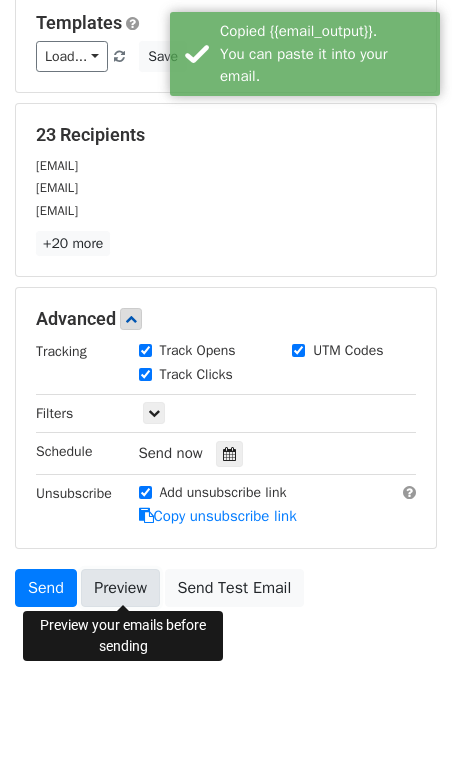 click on "Preview" at bounding box center [120, 588] 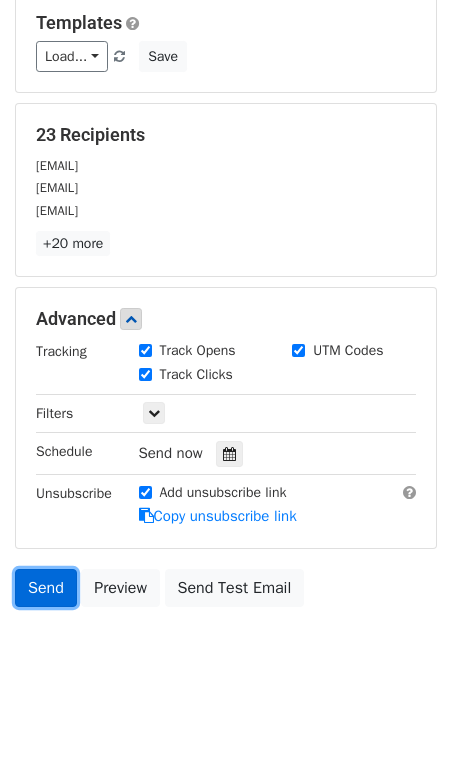 click on "Send" at bounding box center (46, 588) 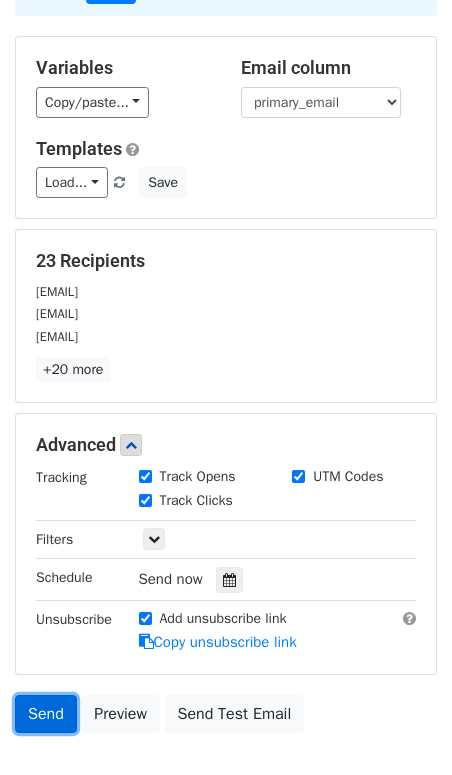 scroll, scrollTop: 277, scrollLeft: 0, axis: vertical 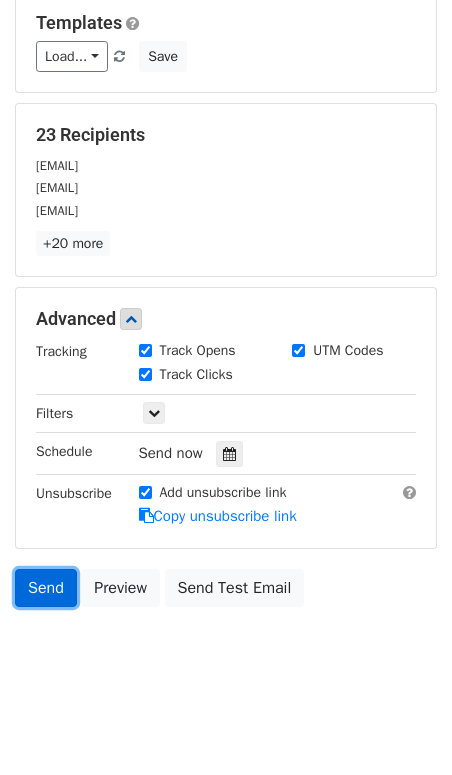 click on "Send" at bounding box center (46, 588) 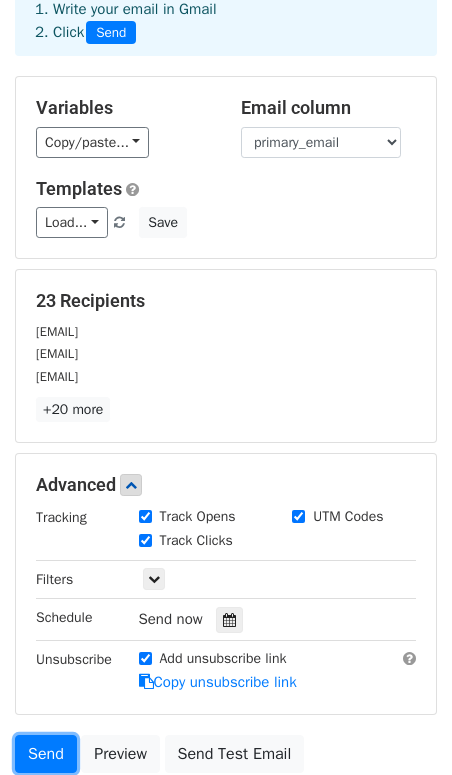 scroll, scrollTop: 0, scrollLeft: 0, axis: both 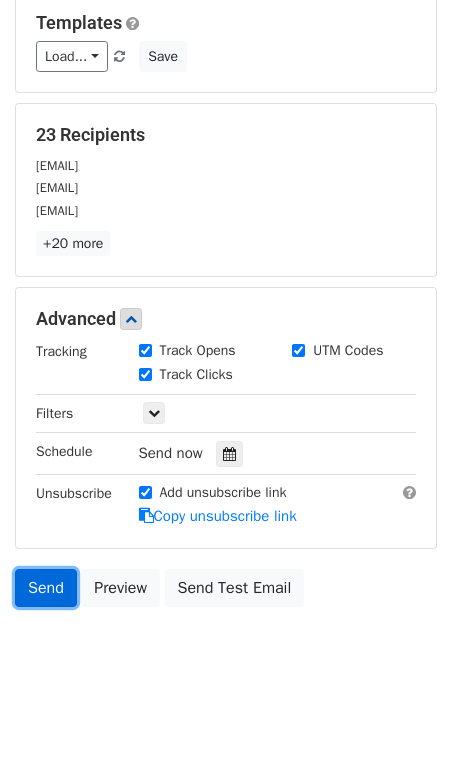 click on "Send" at bounding box center [46, 588] 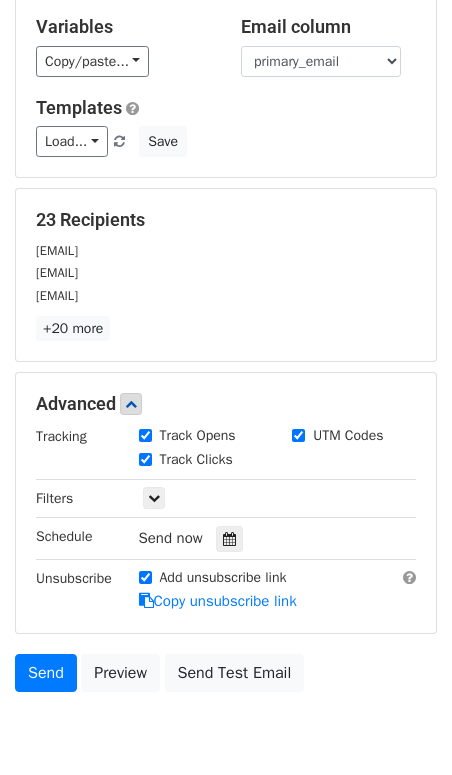 scroll, scrollTop: 0, scrollLeft: 0, axis: both 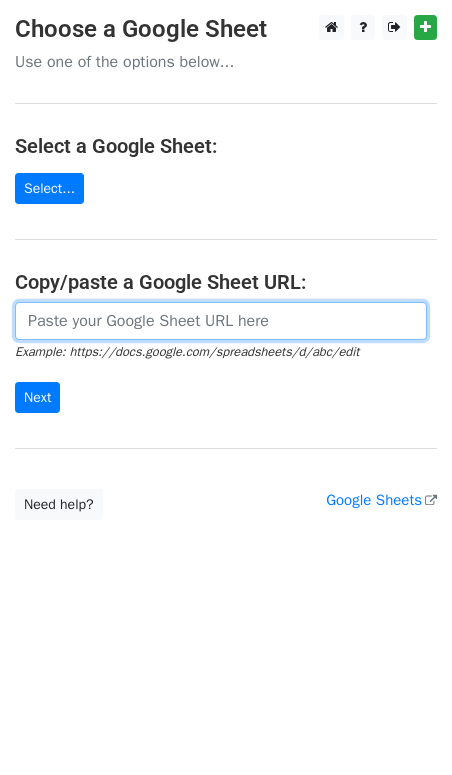 click at bounding box center (221, 321) 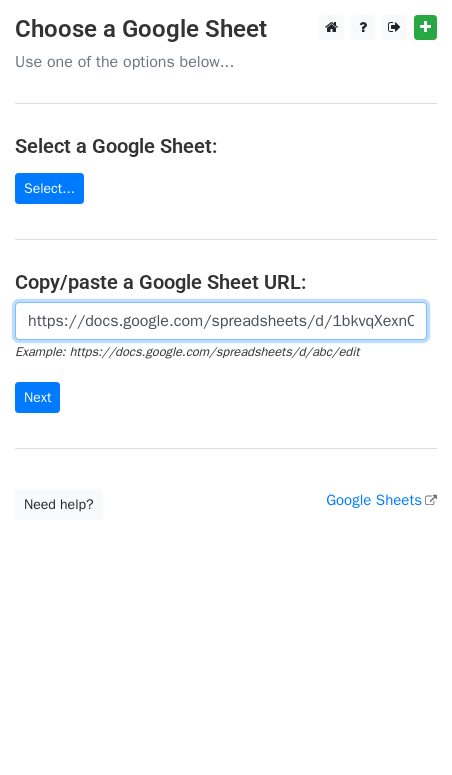 scroll, scrollTop: 0, scrollLeft: 641, axis: horizontal 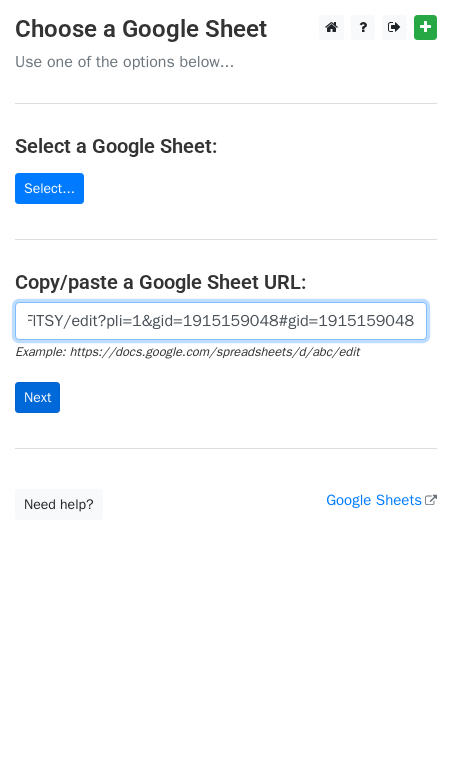 type on "https://docs.google.com/spreadsheets/d/1bkvqXexnOsB6kH34U_JpX9Nn3JGeh9jl5kY8jhFlTSY/edit?pli=1&gid=1915159048#gid=1915159048" 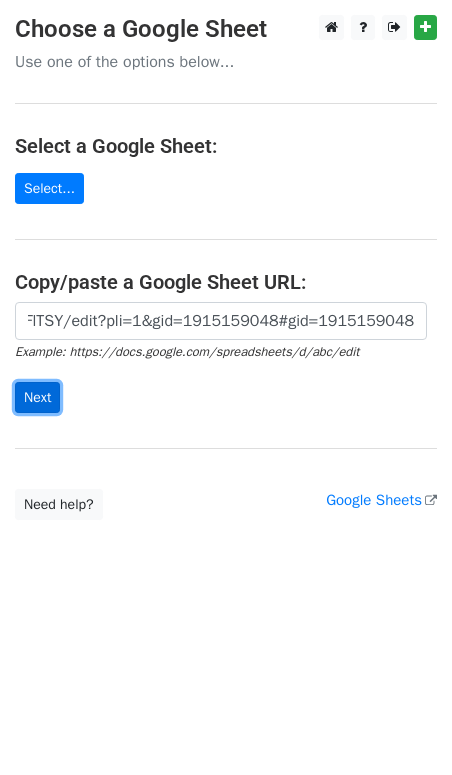 click on "Next" at bounding box center [37, 397] 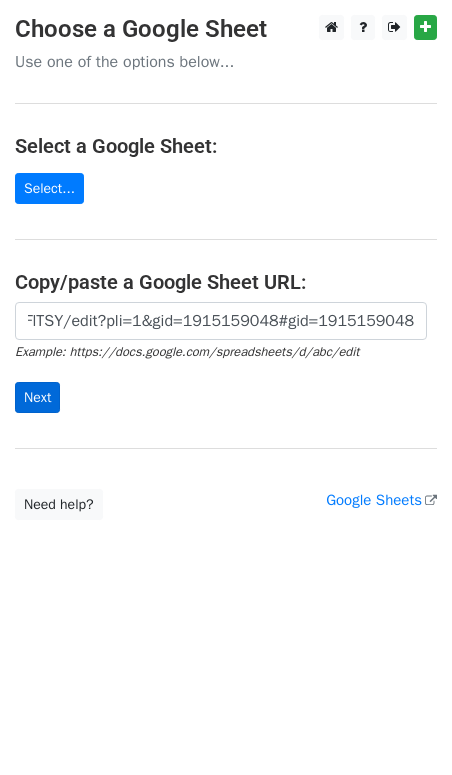 scroll, scrollTop: 0, scrollLeft: 0, axis: both 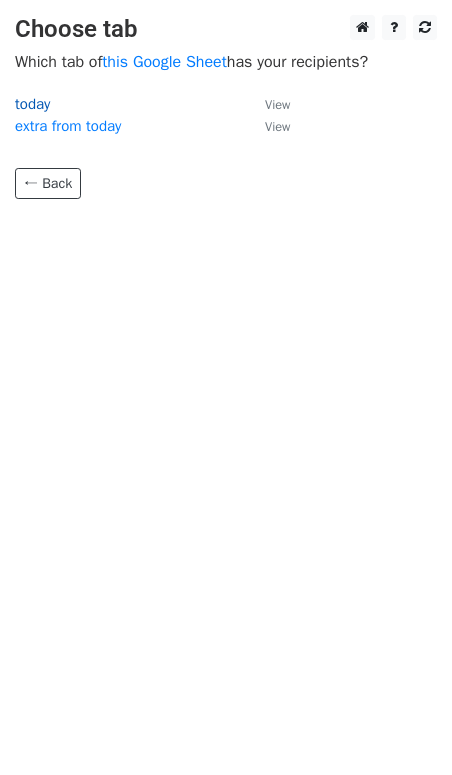 click on "today" at bounding box center (32, 104) 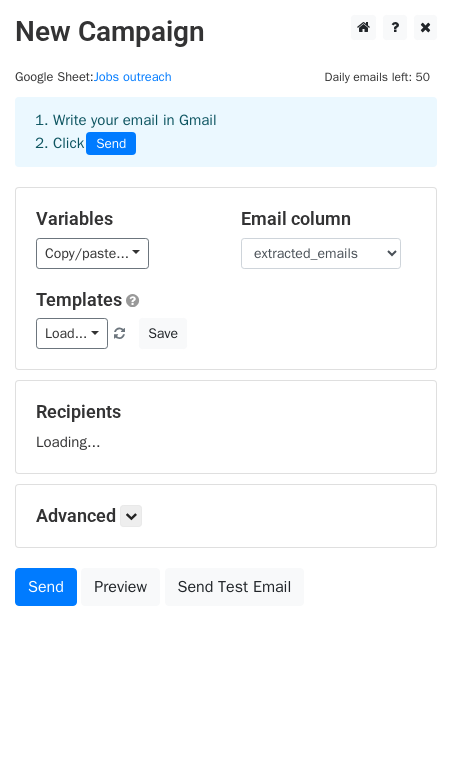 scroll, scrollTop: 0, scrollLeft: 0, axis: both 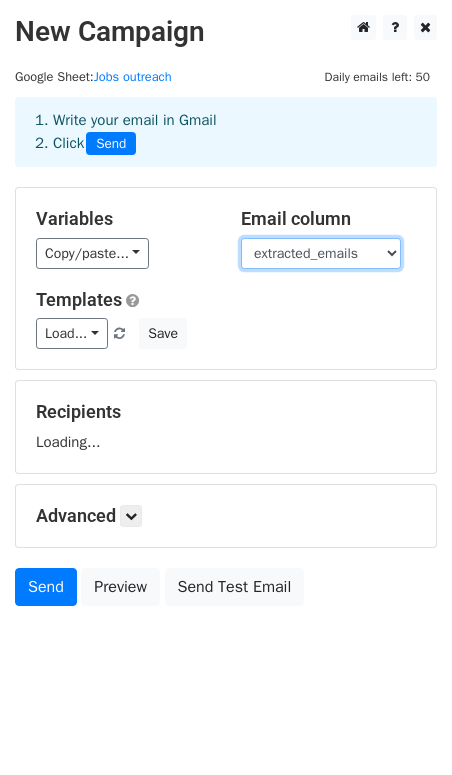 click on "name
profile
website
location
description
homepage_text
extracted_emails
primary_email
subject
email_output
email_count
contact_form_url" at bounding box center [321, 253] 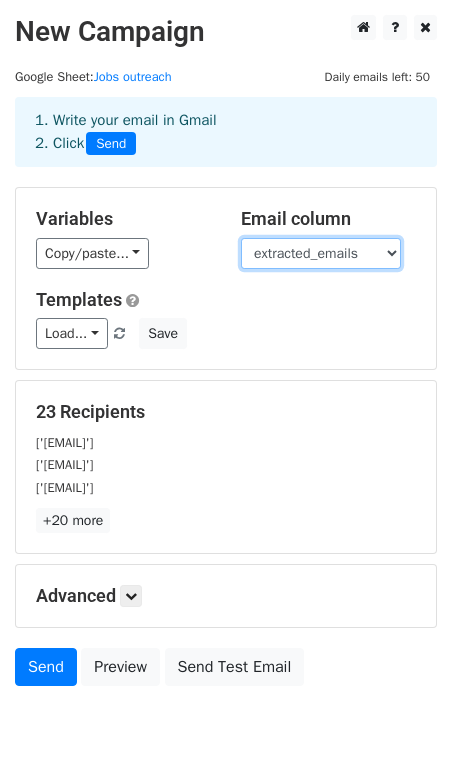 click on "name
profile
website
location
description
homepage_text
extracted_emails
primary_email
subject
email_output
email_count
contact_form_url" at bounding box center [321, 253] 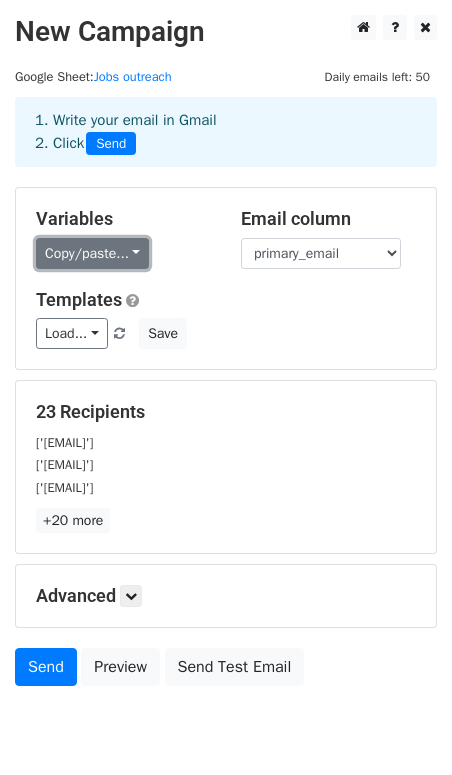 click on "Copy/paste..." at bounding box center (92, 253) 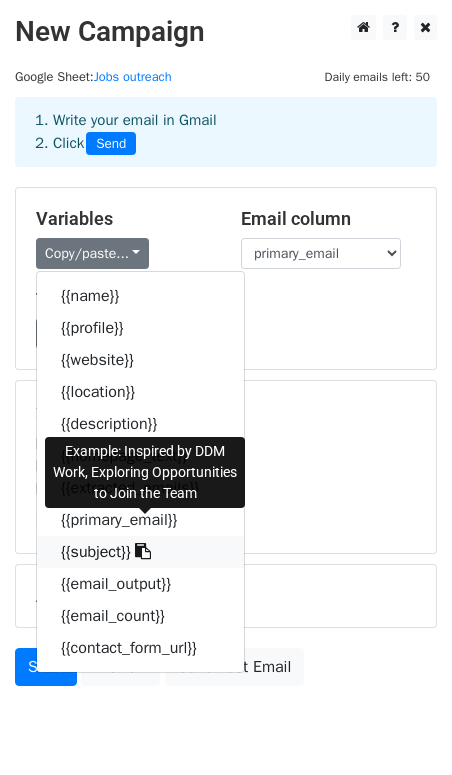 click at bounding box center [143, 551] 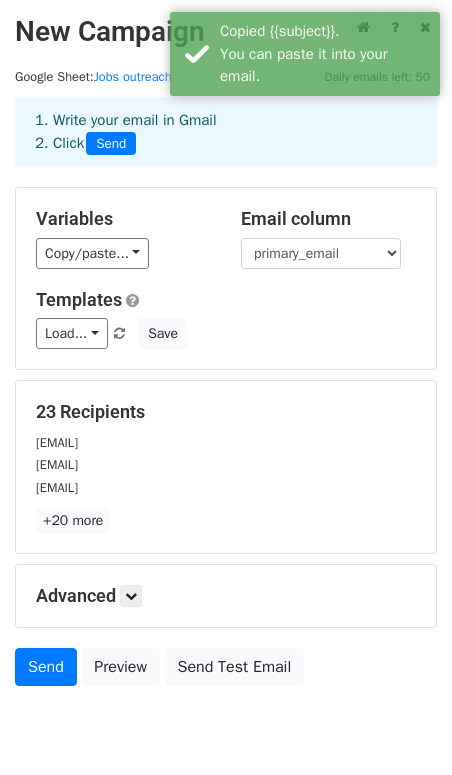 click on "Copy/paste...
[NAME]
[WEBSITE]
[WEBSITE]
[LOCATION]
[DESCRIPTION]
[HOMEPAGE_TEXT]
[EXTRACTED_EMAILS]
[PRIMARY_EMAIL]
[SUBJECT]
[EMAIL_OUTPUT]
[EMAIL_COUNT]
[CONTACT_FORM_URL]" at bounding box center (123, 253) 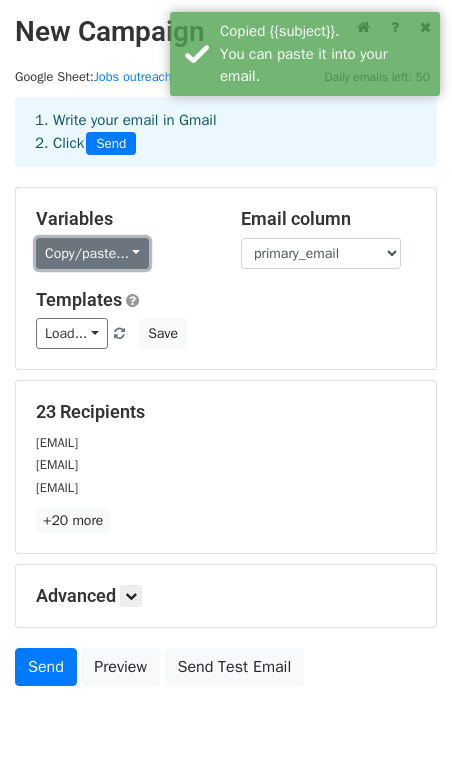 click on "Copy/paste..." at bounding box center (92, 253) 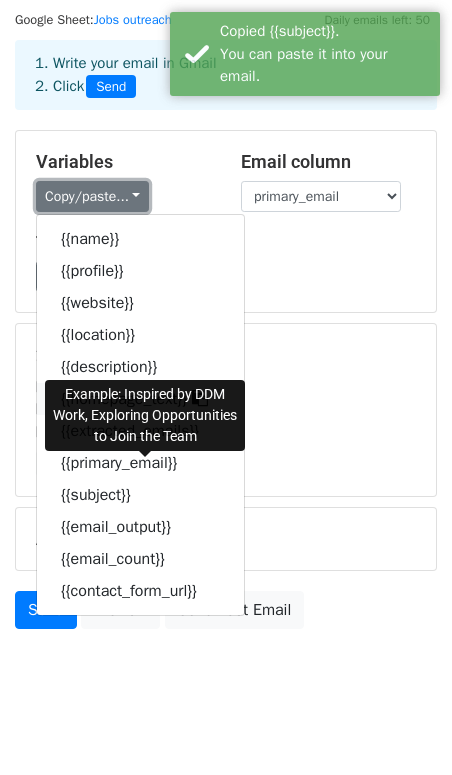 scroll, scrollTop: 81, scrollLeft: 0, axis: vertical 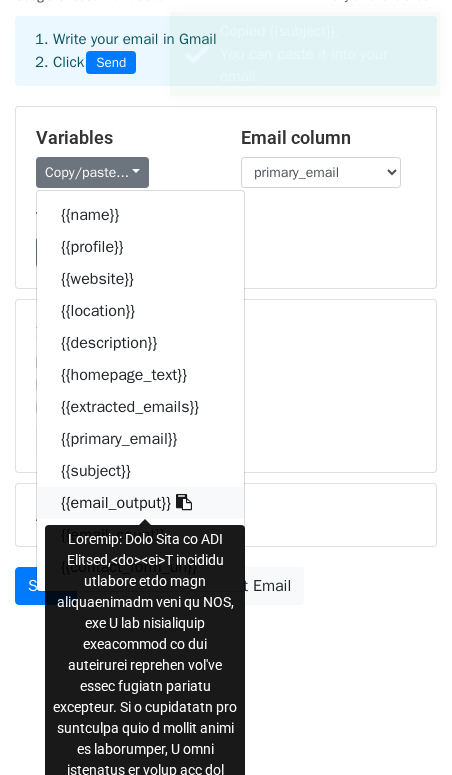 click at bounding box center [184, 502] 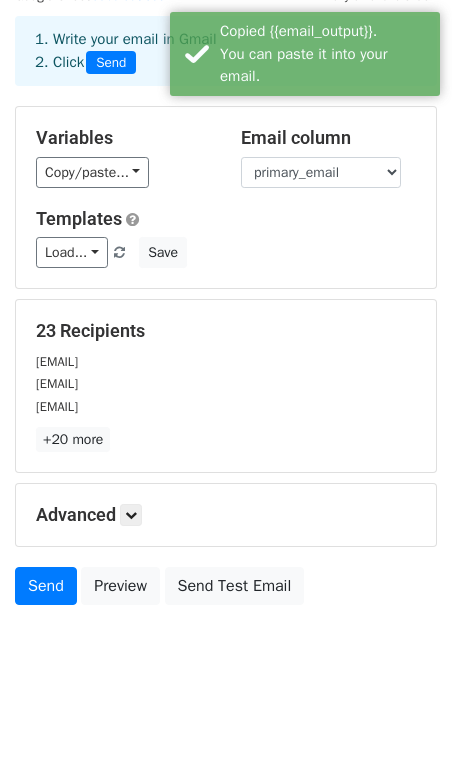 click on "Advanced" at bounding box center [226, 515] 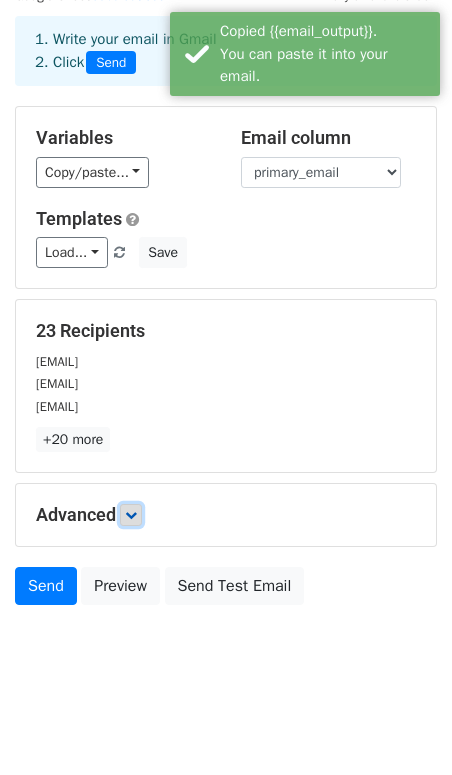 click at bounding box center [131, 515] 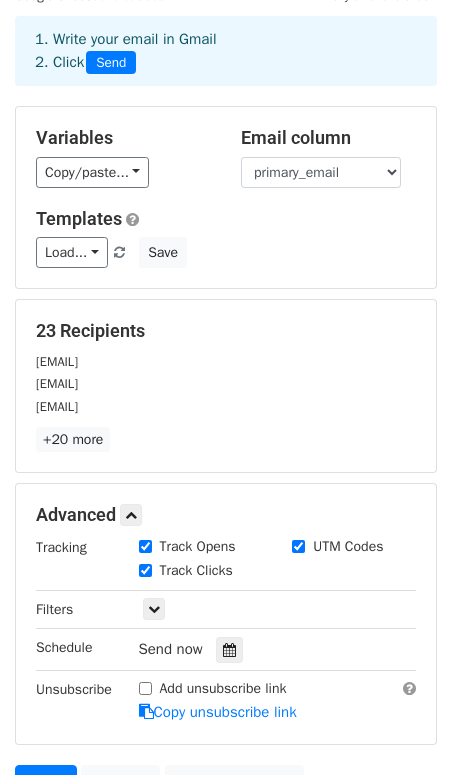 click on "Add unsubscribe link" at bounding box center [145, 688] 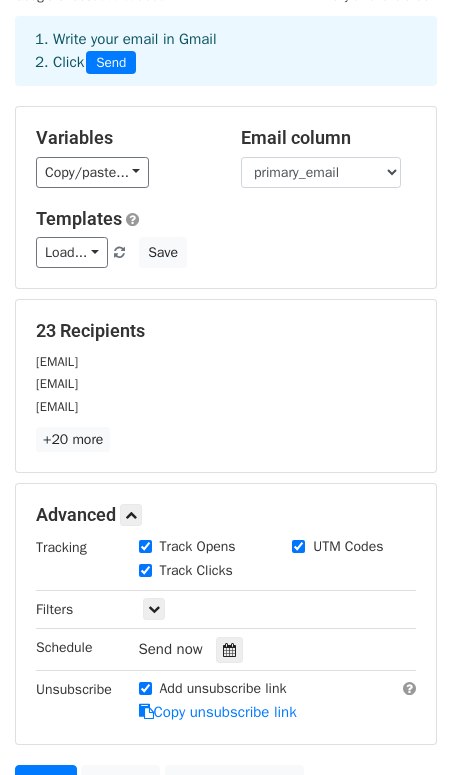 click on "Add unsubscribe link" at bounding box center (145, 688) 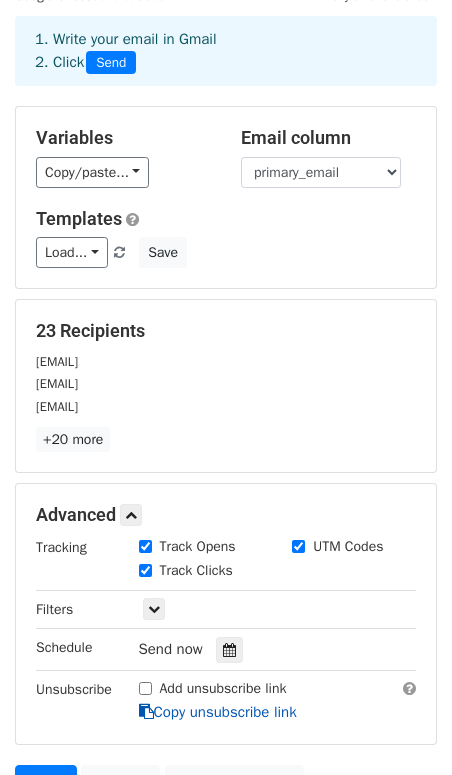 click on "Copy unsubscribe link" at bounding box center [218, 712] 